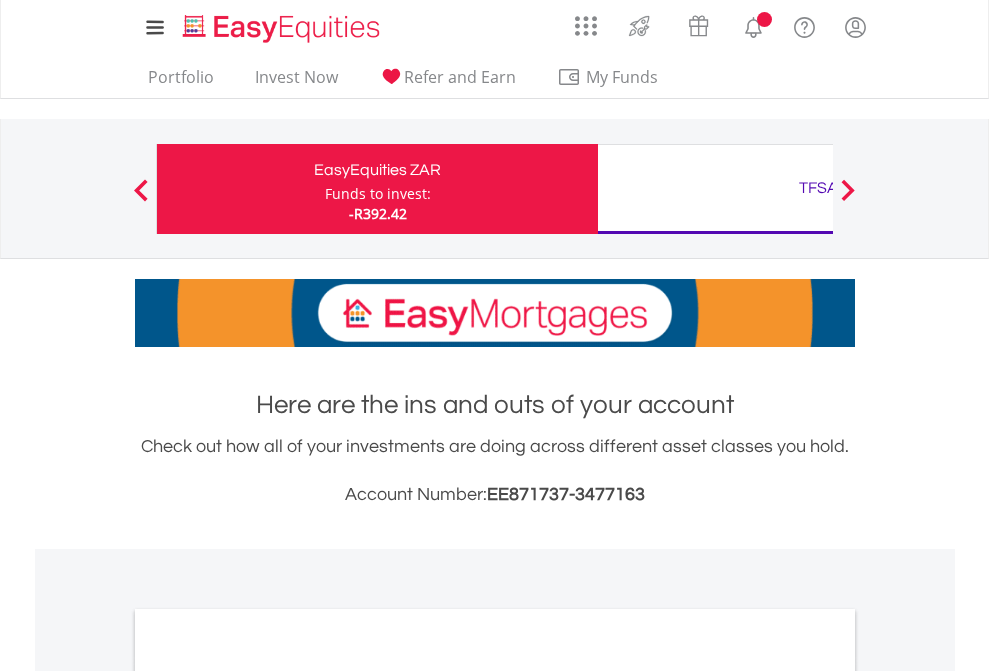 scroll, scrollTop: 0, scrollLeft: 0, axis: both 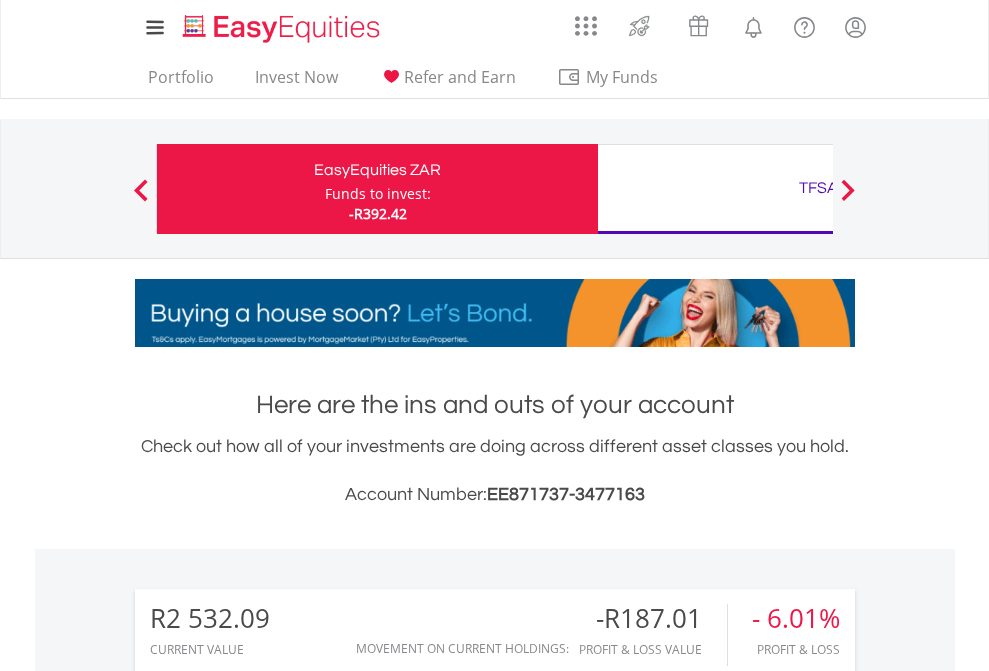 click on "Funds to invest:" at bounding box center [378, 194] 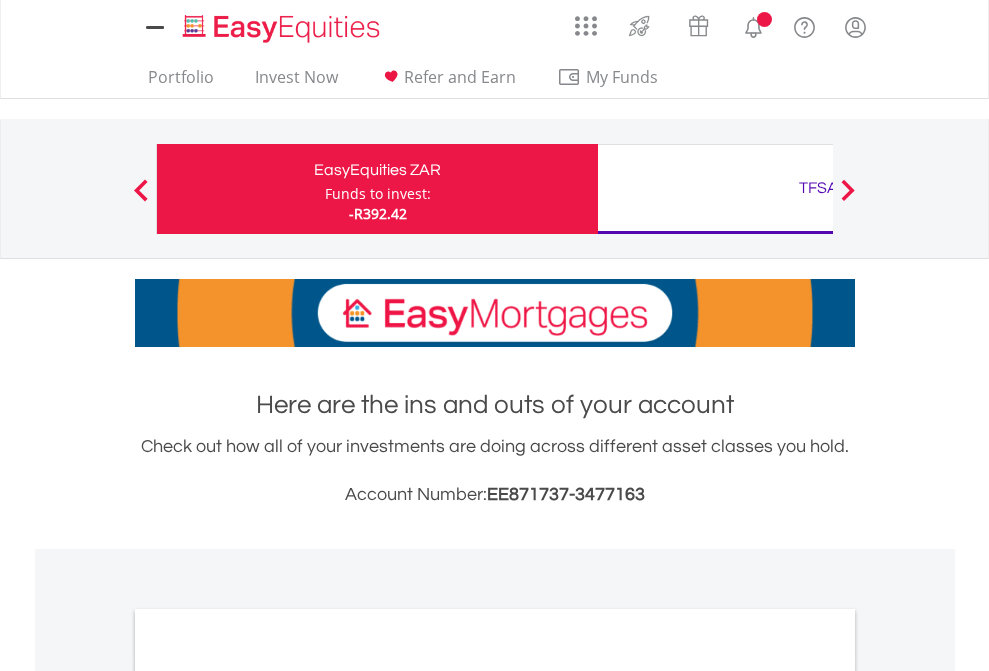 scroll, scrollTop: 0, scrollLeft: 0, axis: both 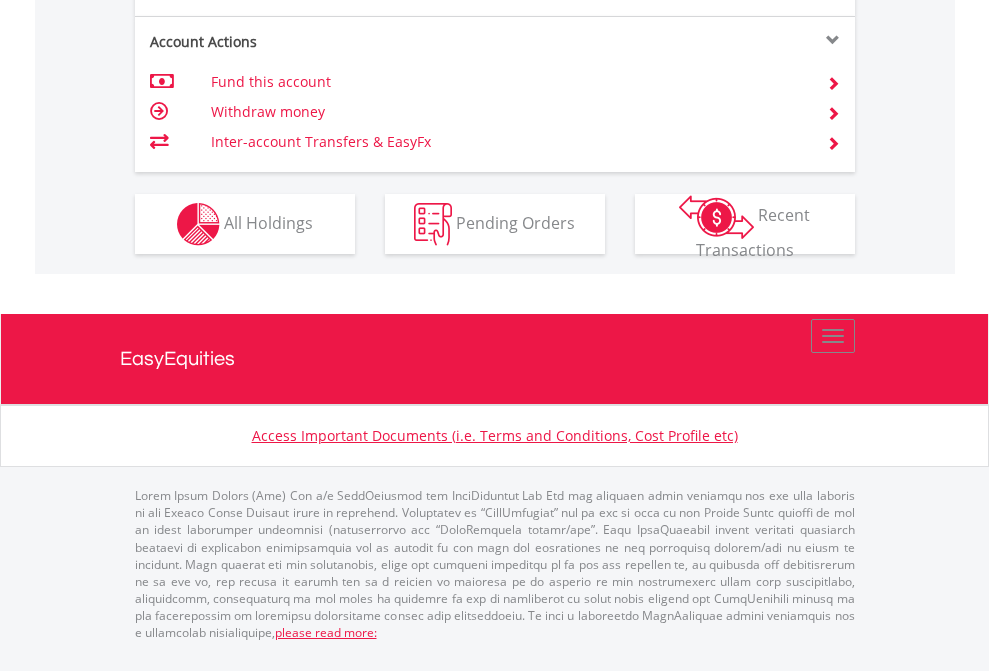click on "Investment types" at bounding box center [706, -337] 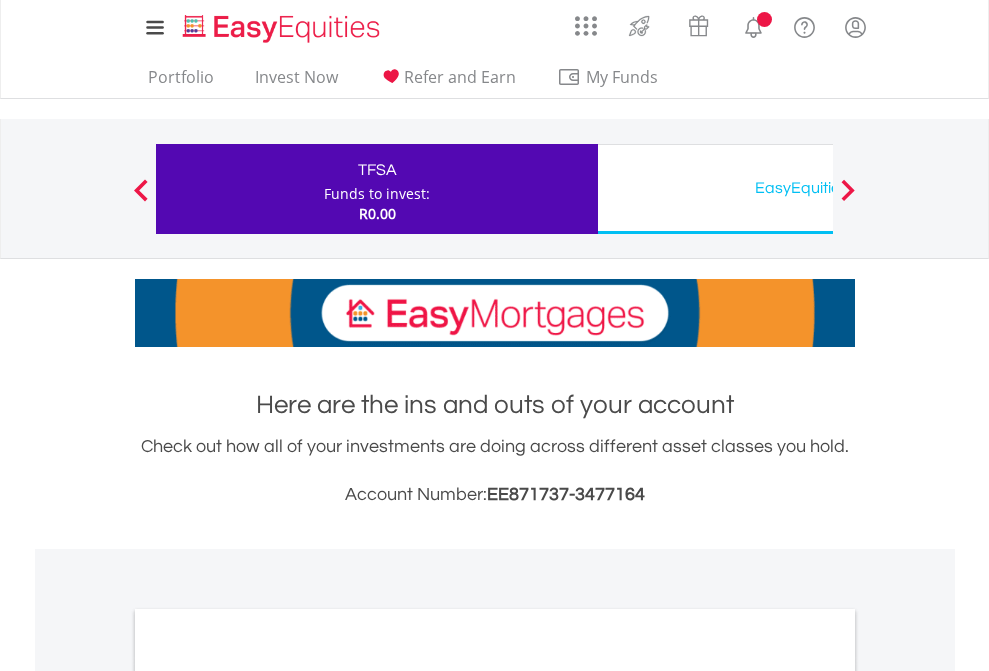 scroll, scrollTop: 0, scrollLeft: 0, axis: both 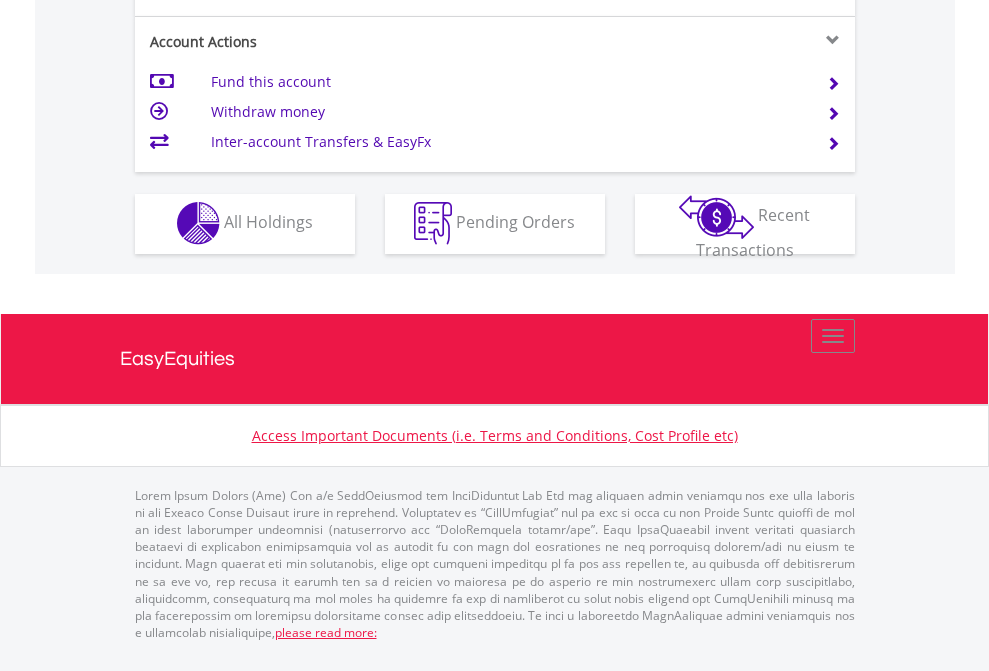 click on "Investment types" at bounding box center (706, -353) 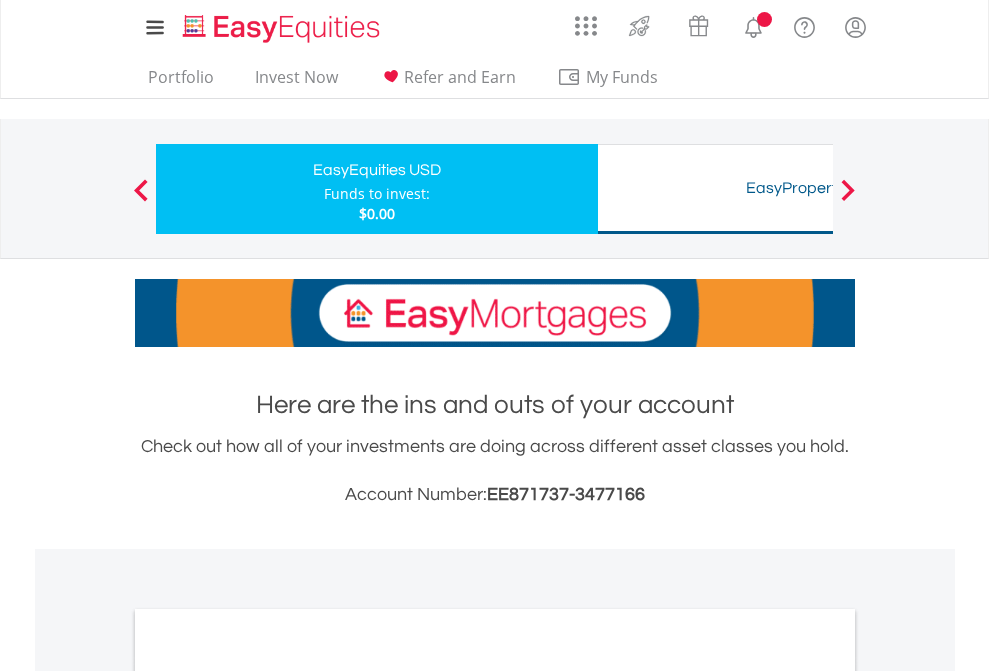 scroll, scrollTop: 0, scrollLeft: 0, axis: both 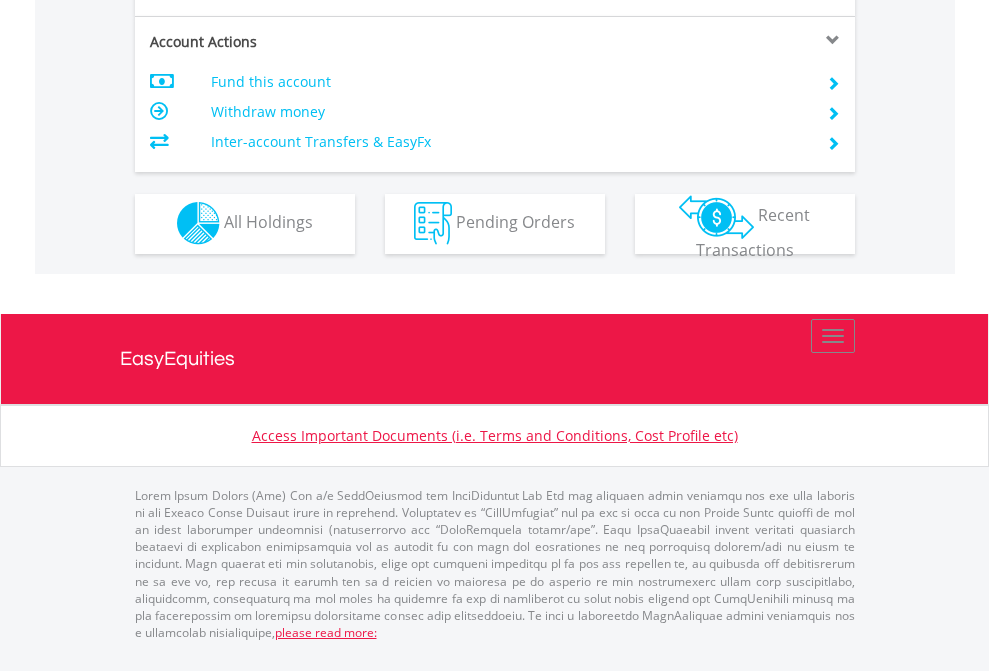 click on "Investment types" at bounding box center (706, -353) 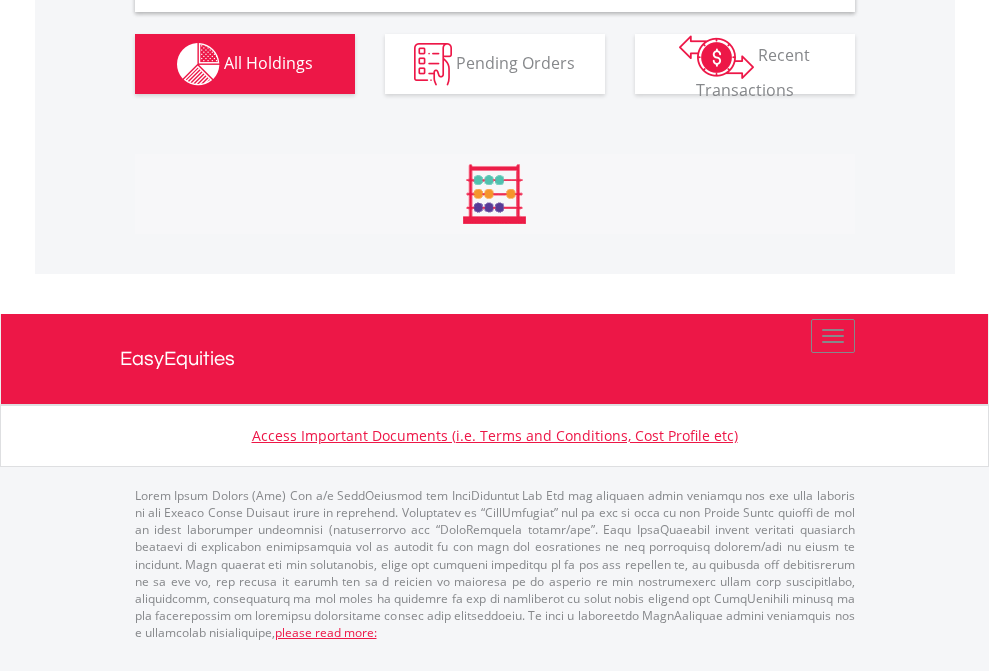 scroll, scrollTop: 1933, scrollLeft: 0, axis: vertical 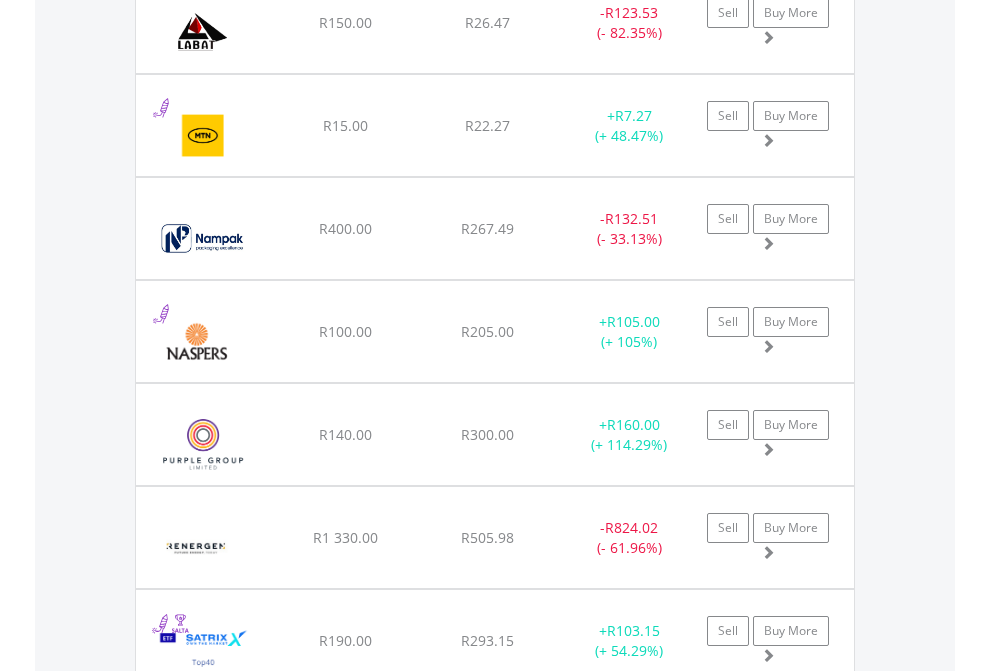 click on "TFSA" at bounding box center (818, -1745) 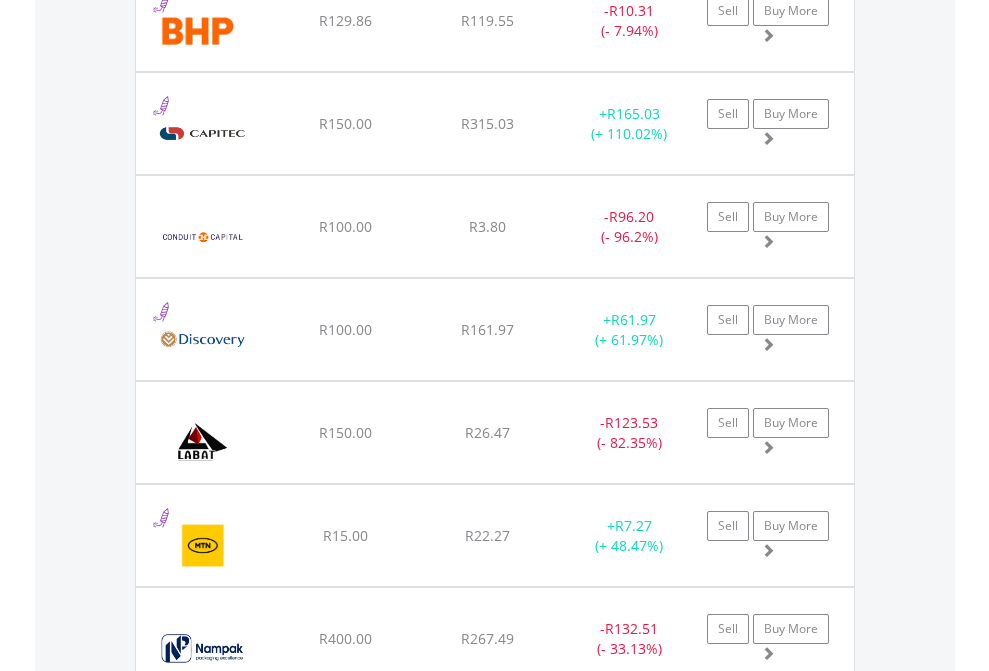 scroll, scrollTop: 144, scrollLeft: 0, axis: vertical 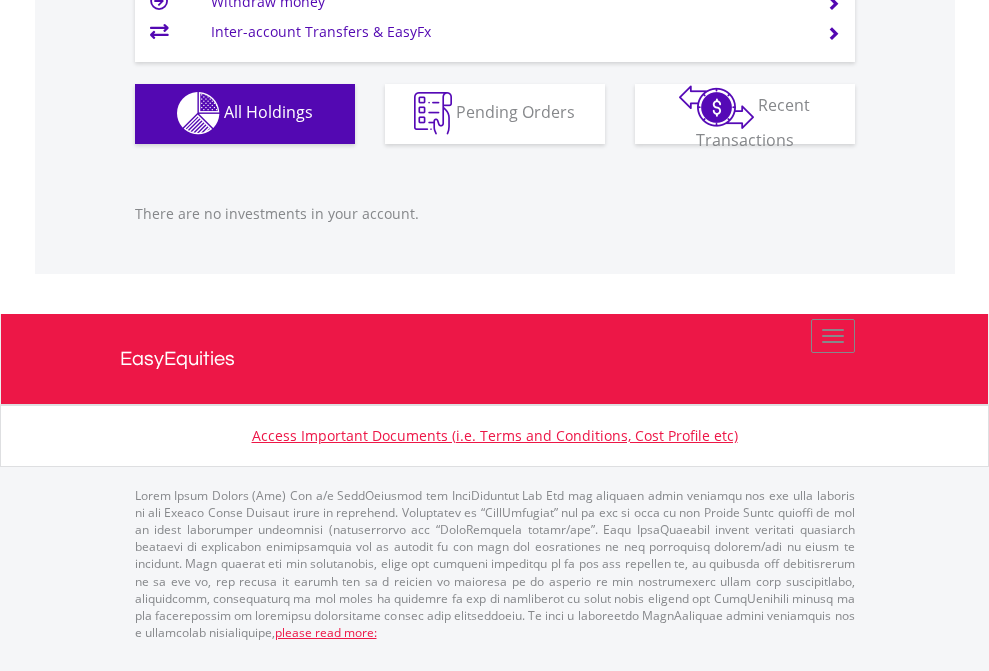 click on "EasyEquities USD" at bounding box center (818, -1142) 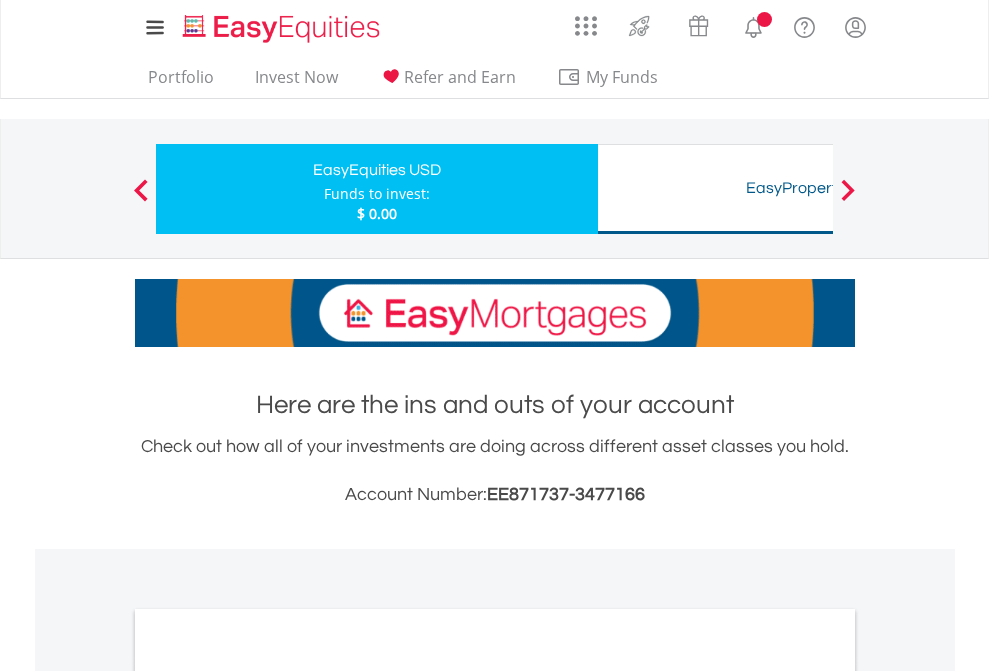 scroll, scrollTop: 0, scrollLeft: 0, axis: both 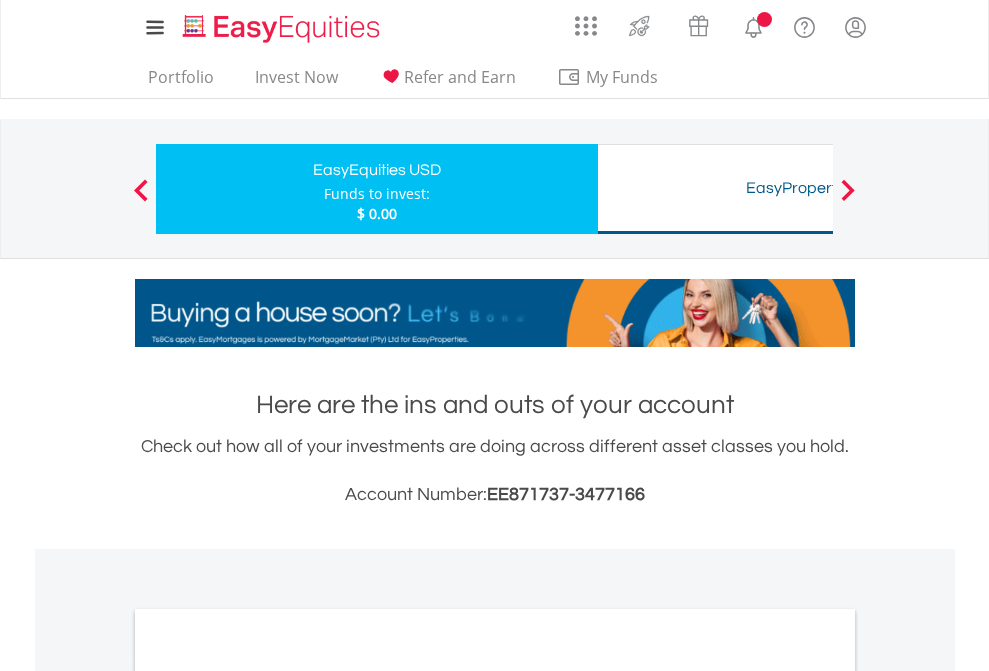 click on "All Holdings" at bounding box center (268, 1096) 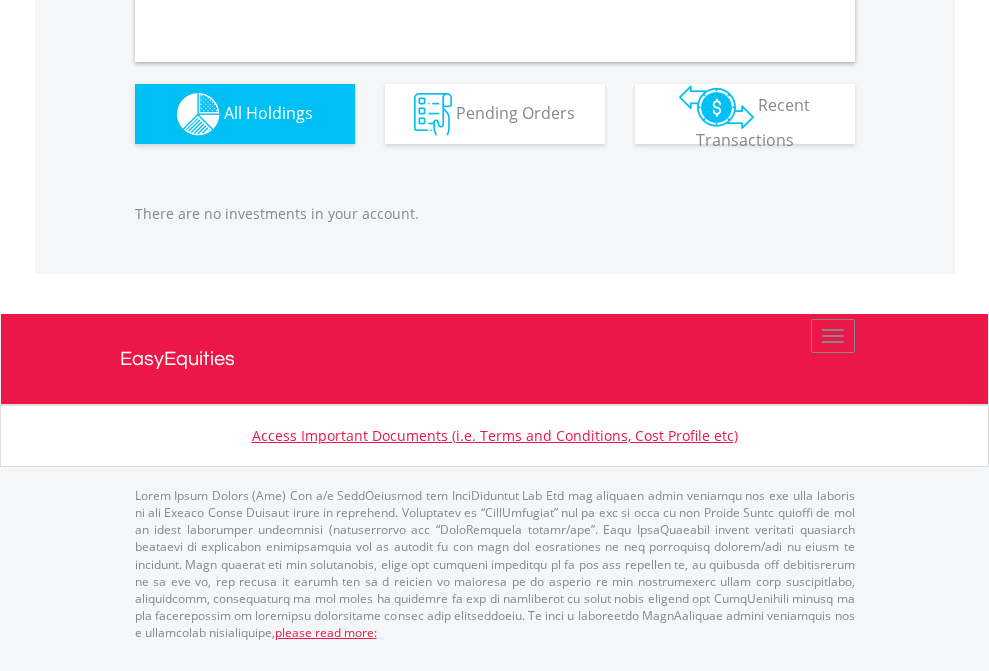 scroll, scrollTop: 1980, scrollLeft: 0, axis: vertical 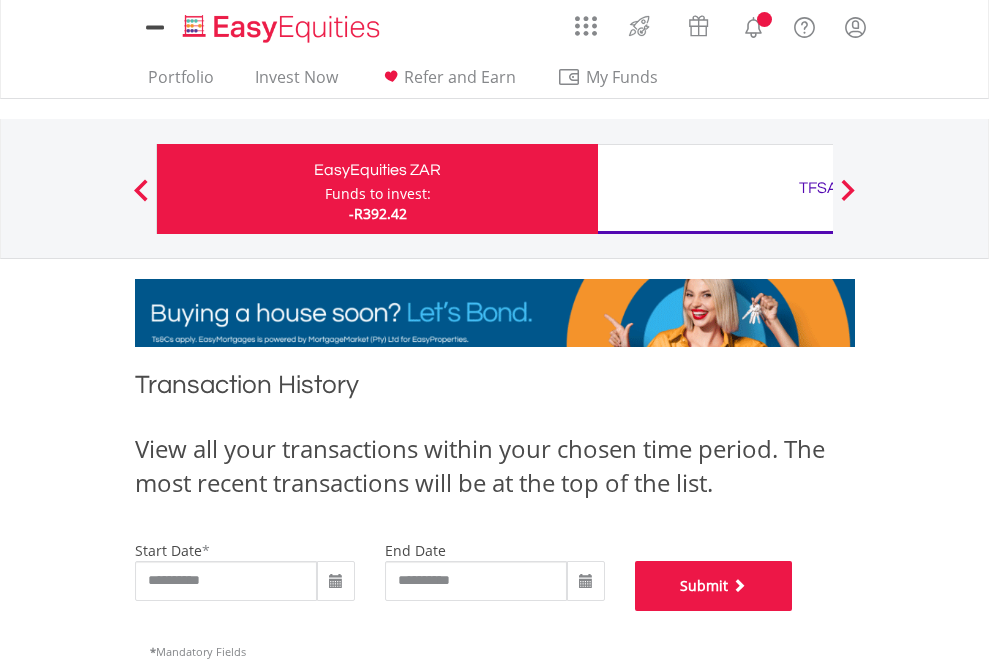 click on "Submit" at bounding box center [714, 586] 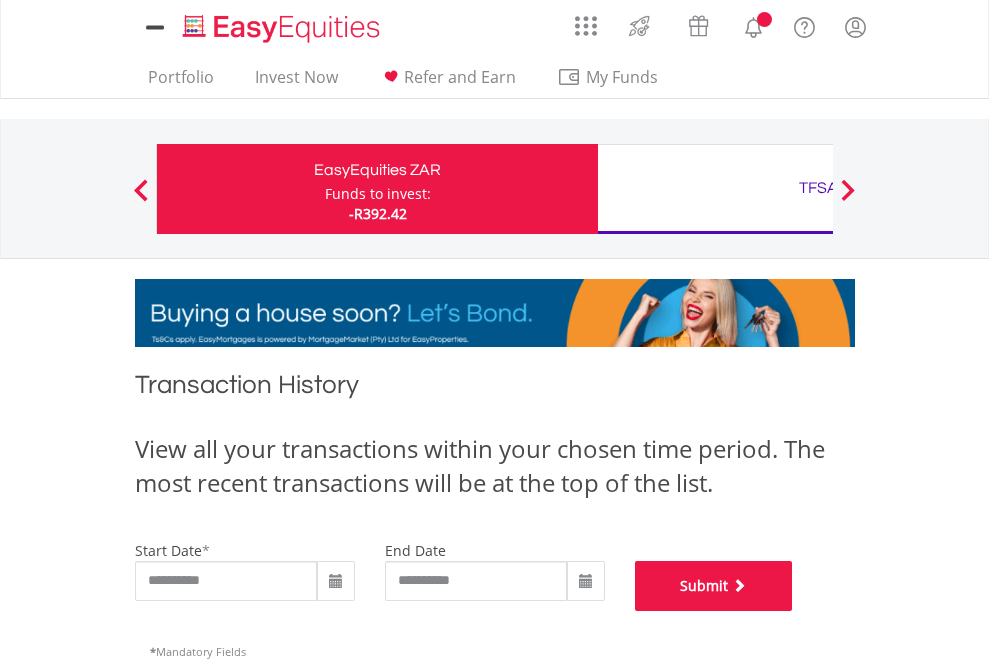 scroll, scrollTop: 811, scrollLeft: 0, axis: vertical 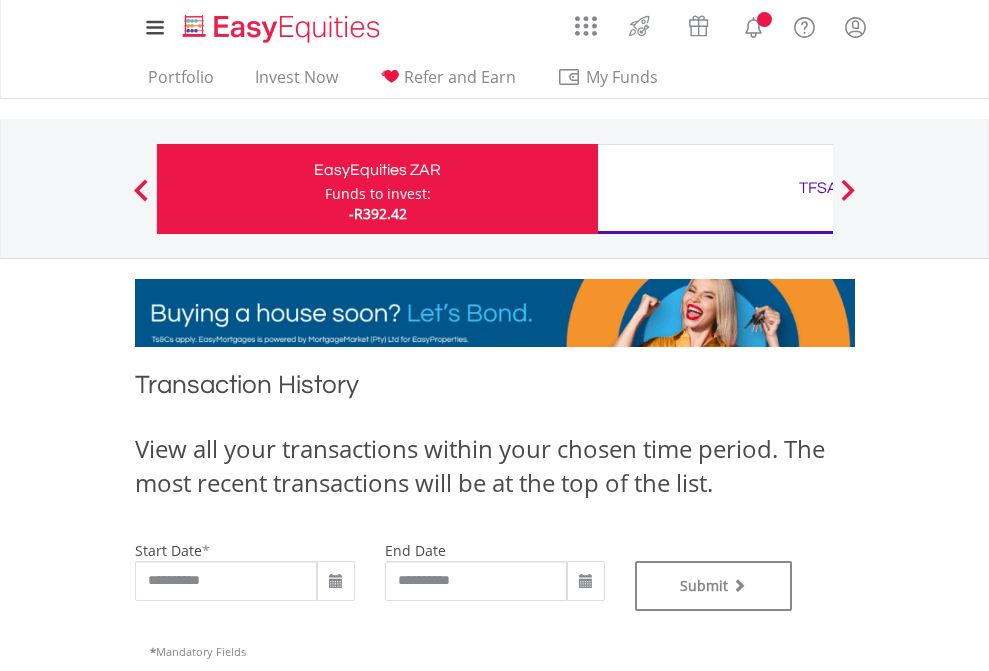 click on "TFSA" at bounding box center [818, 188] 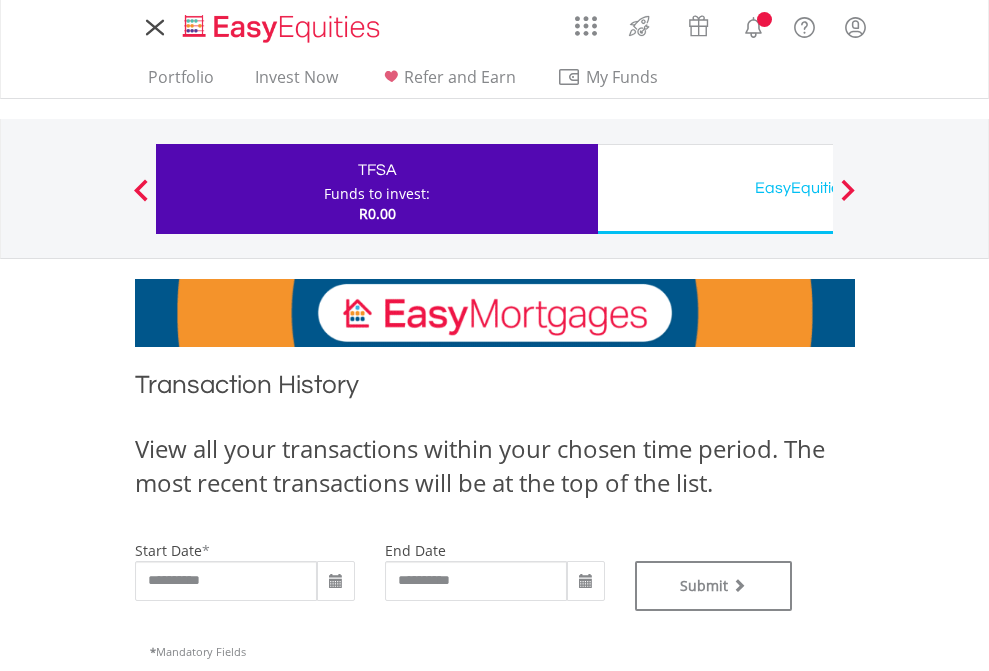 scroll, scrollTop: 0, scrollLeft: 0, axis: both 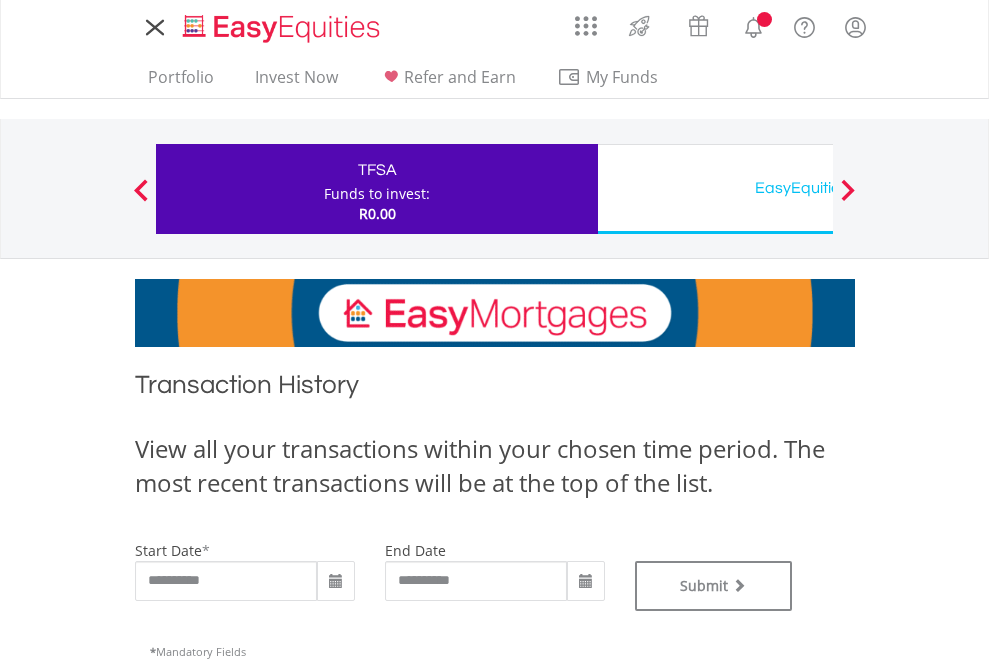 type on "**********" 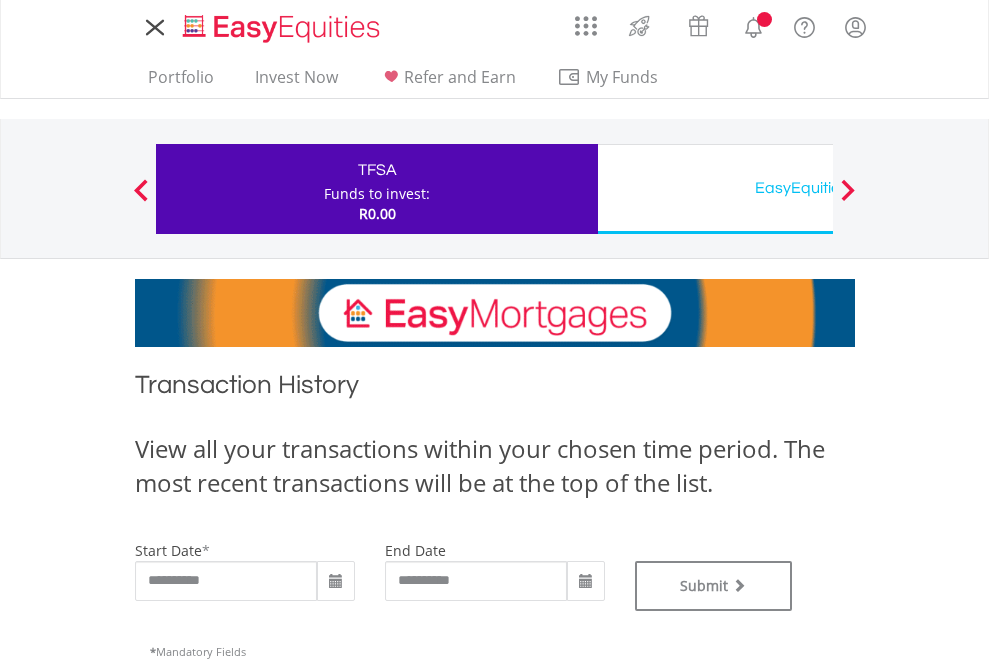 type on "**********" 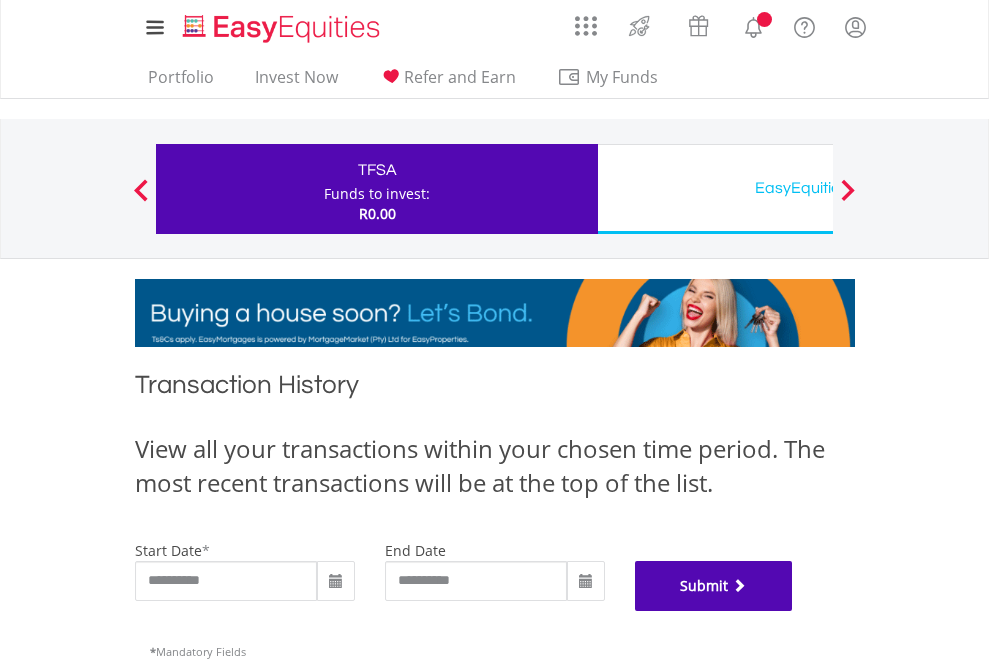 click on "Submit" at bounding box center [714, 586] 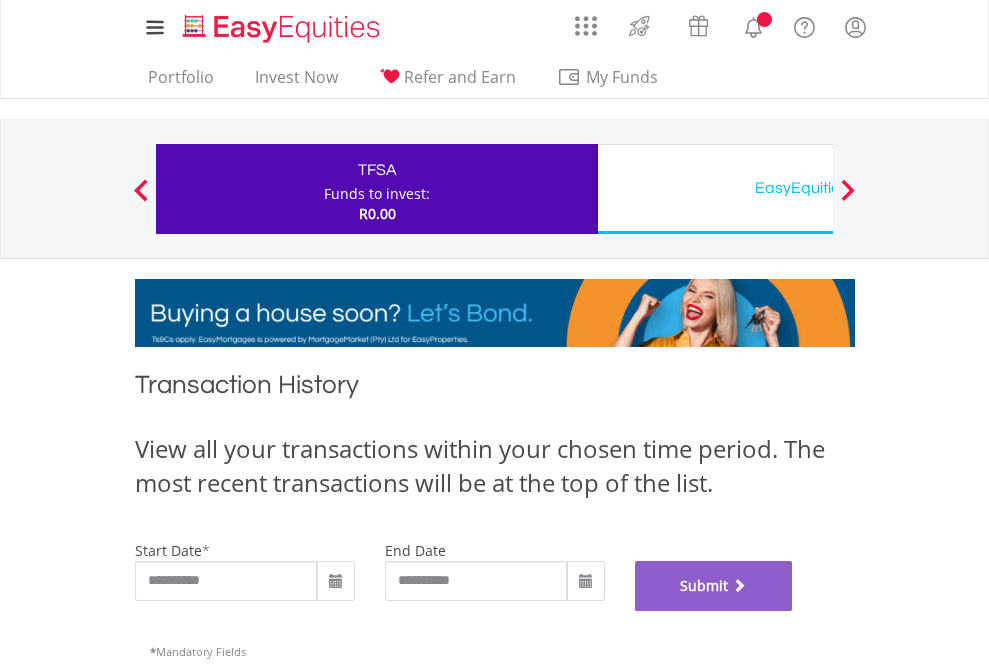 scroll, scrollTop: 811, scrollLeft: 0, axis: vertical 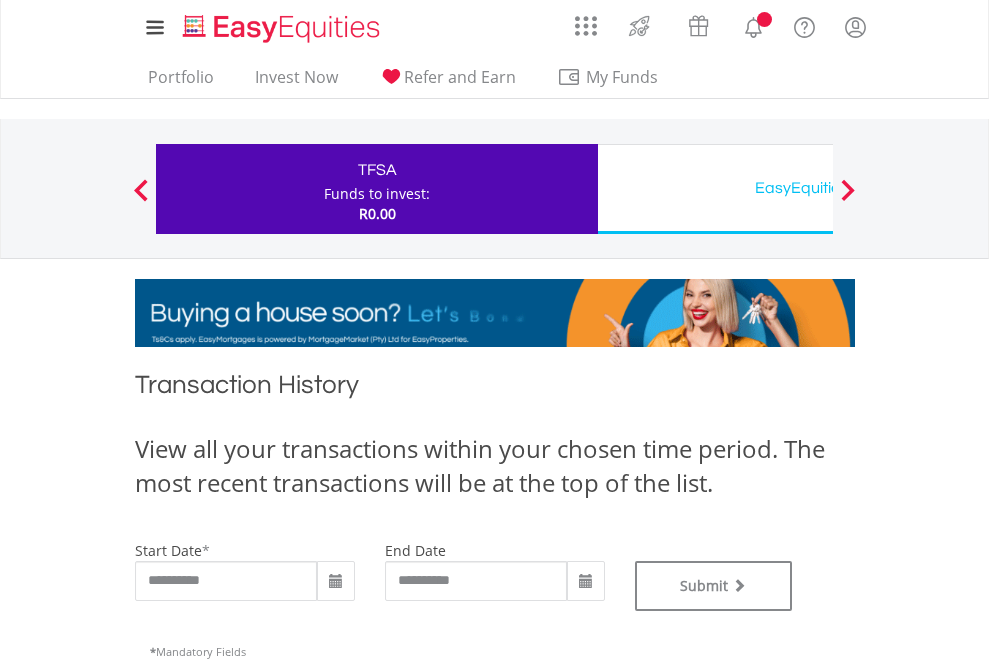 click on "EasyEquities USD" at bounding box center [818, 188] 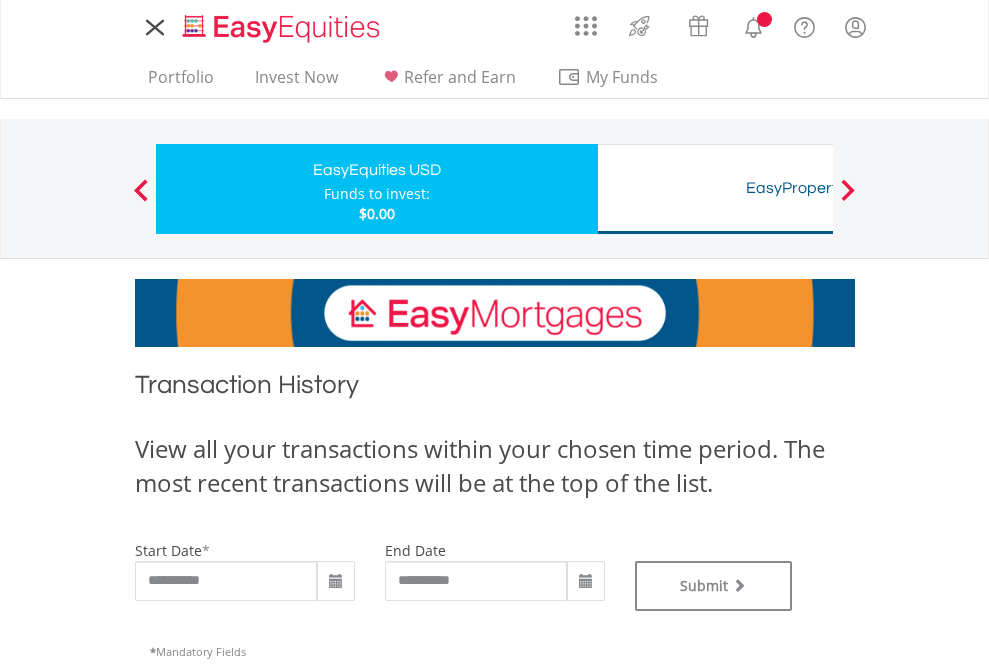 scroll, scrollTop: 0, scrollLeft: 0, axis: both 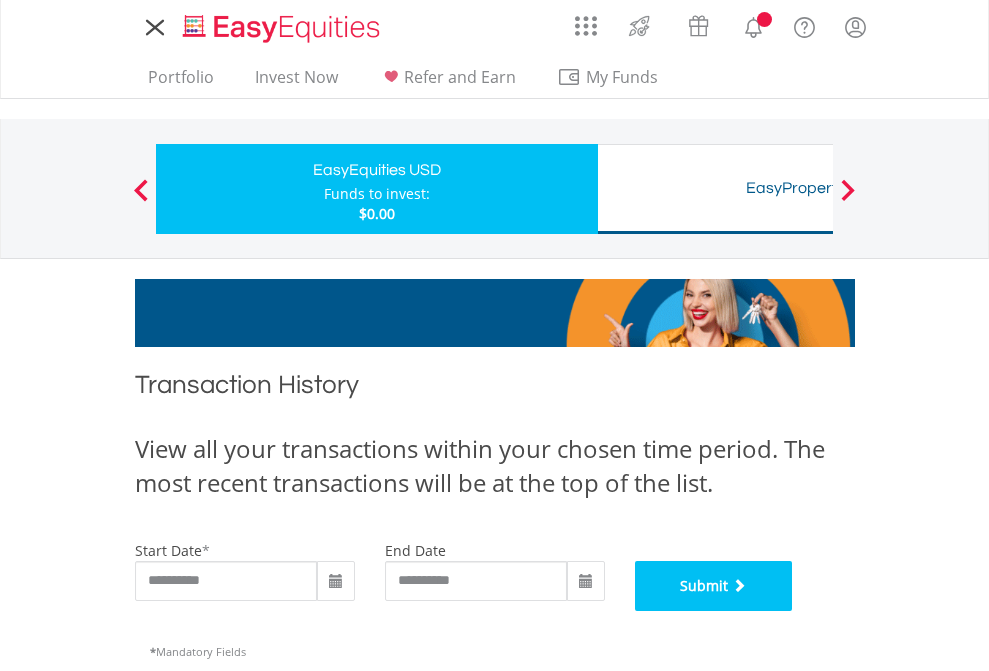 click on "Submit" at bounding box center (714, 586) 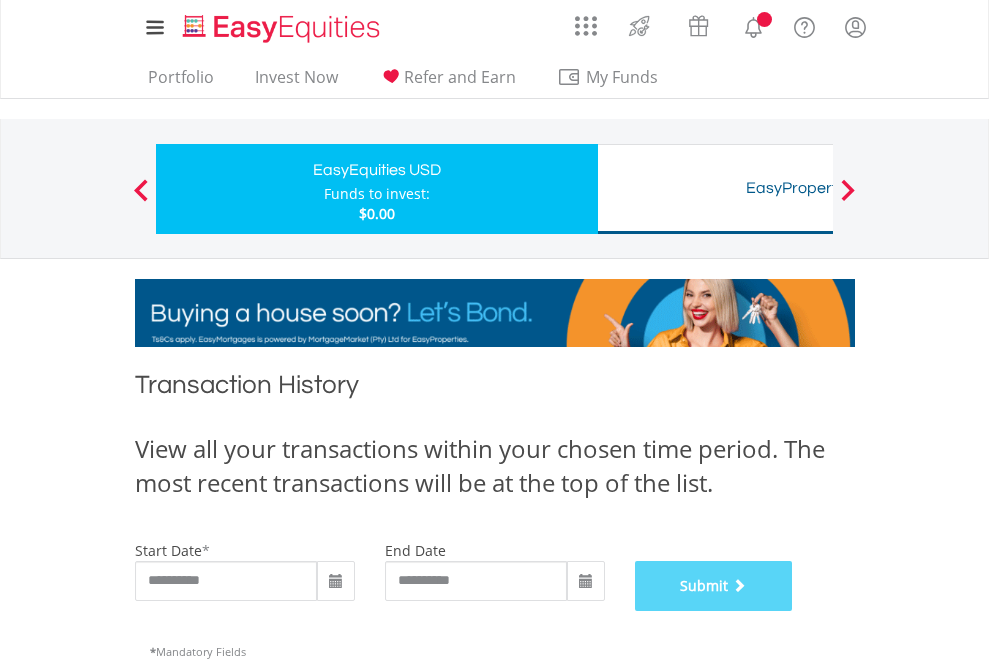 scroll, scrollTop: 811, scrollLeft: 0, axis: vertical 